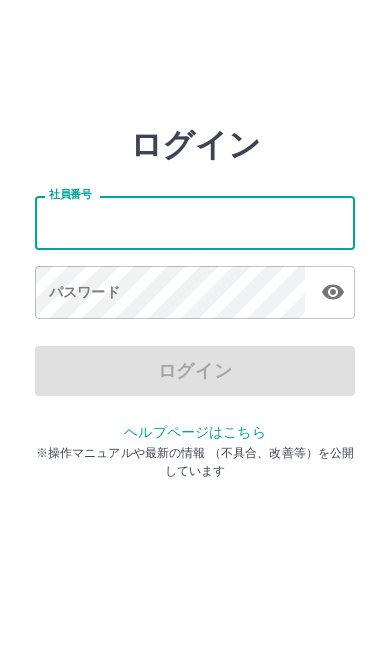 scroll, scrollTop: 64, scrollLeft: 24, axis: both 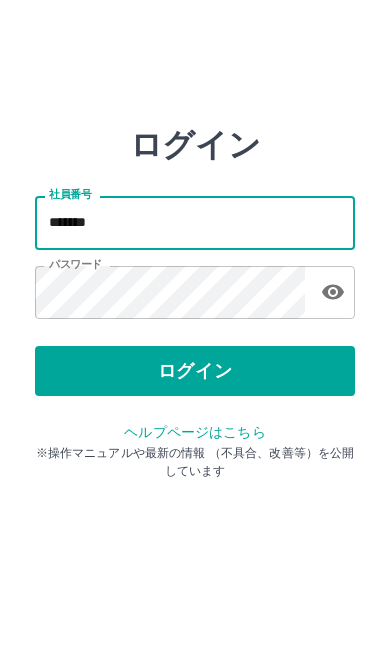 click on "ログイン" at bounding box center [195, 371] 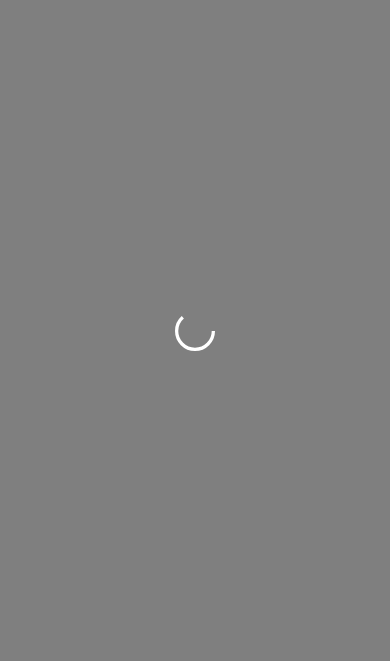 scroll, scrollTop: 0, scrollLeft: 0, axis: both 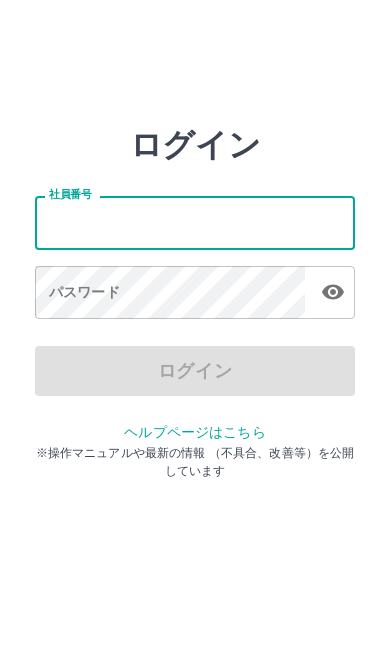 type on "*******" 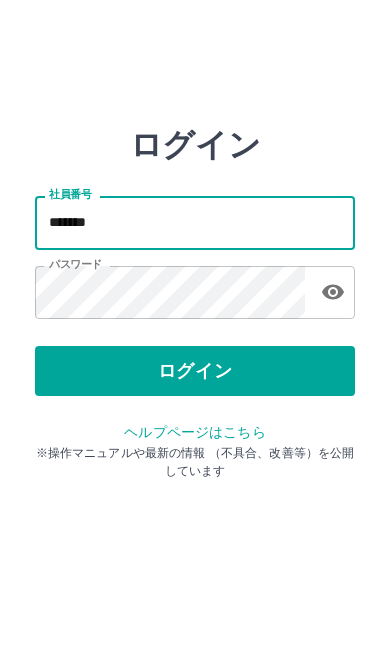 click on "ログイン" at bounding box center [195, 371] 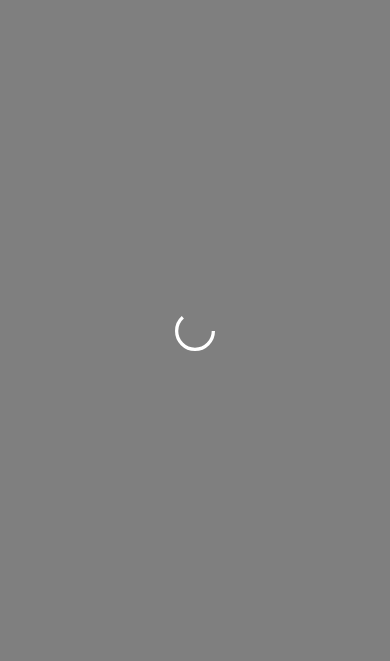 scroll, scrollTop: 0, scrollLeft: 0, axis: both 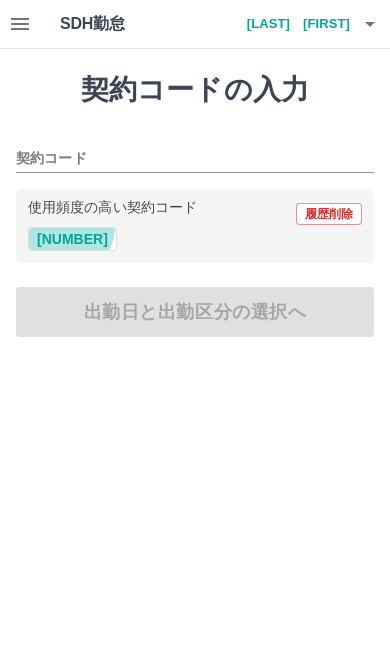 click on "[NUMBER]" at bounding box center (72, 239) 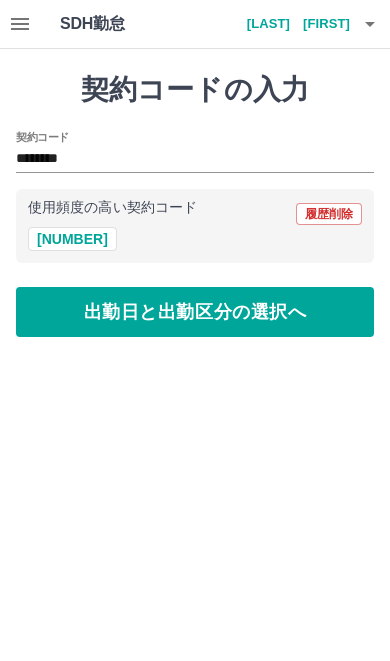 click on "出勤日と出勤区分の選択へ" at bounding box center [195, 312] 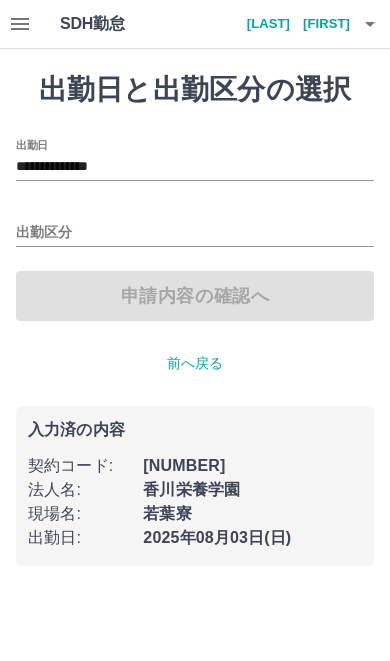 click on "出勤区分" at bounding box center [195, 233] 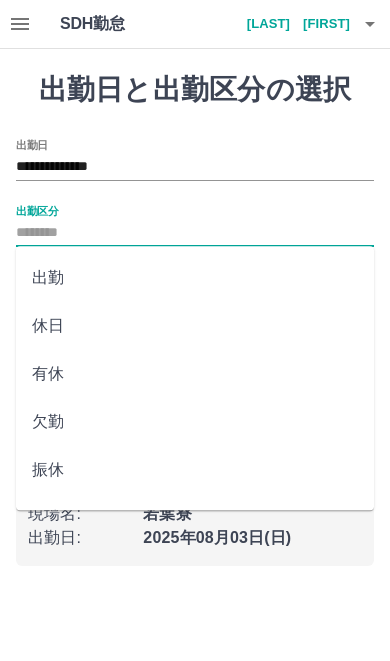 click 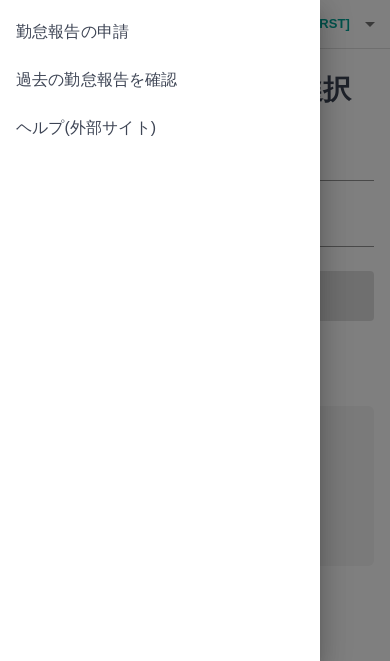 click on "過去の勤怠報告を確認" at bounding box center (160, 80) 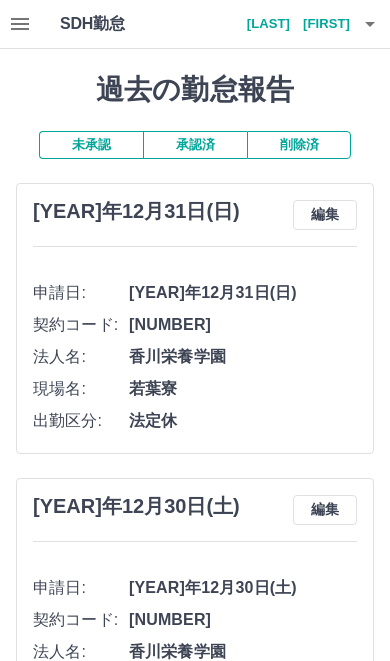 click on "承認済" at bounding box center (195, 145) 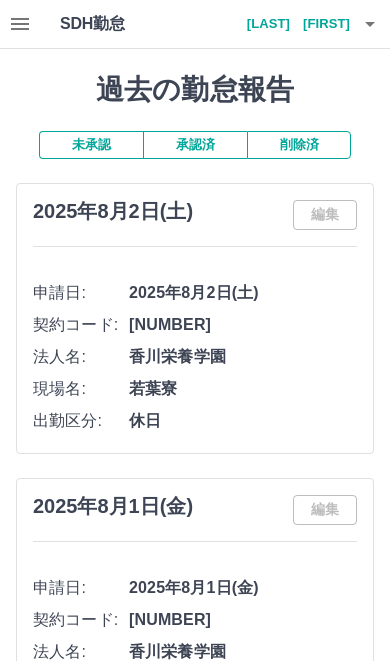click 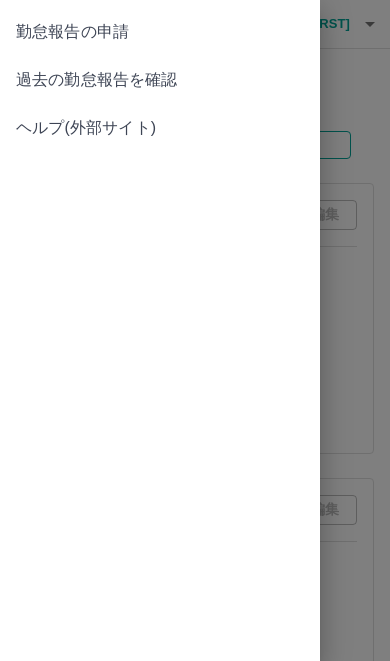 click on "過去の勤怠報告を確認" at bounding box center (160, 80) 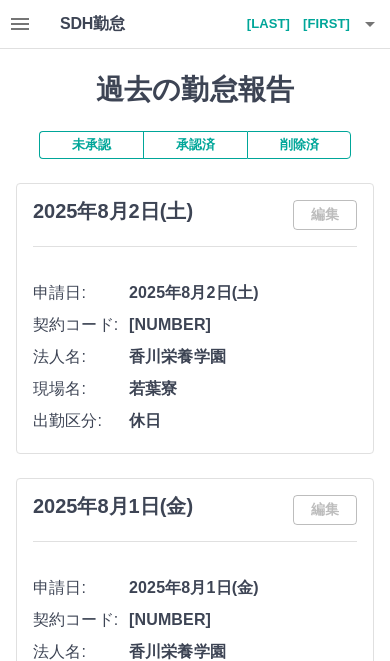 click 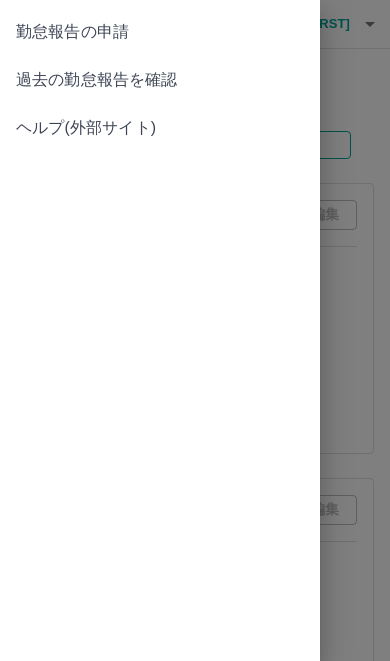 click on "勤怠報告の申請" at bounding box center [160, 32] 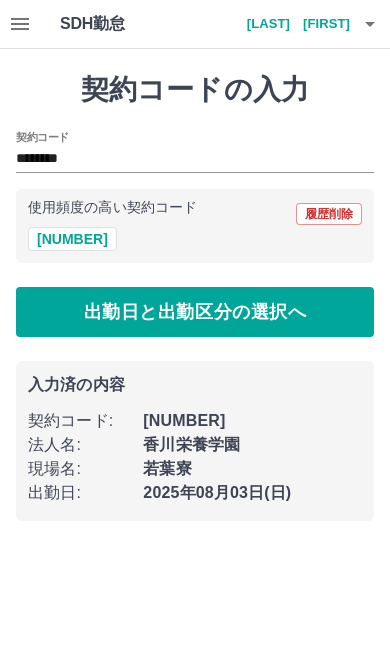 click on "出勤日と出勤区分の選択へ" at bounding box center [195, 312] 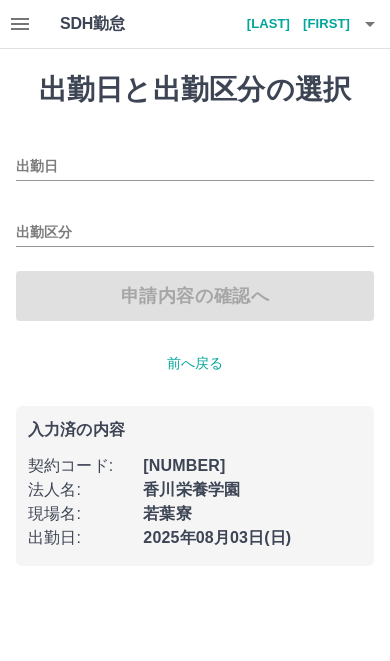 type on "**********" 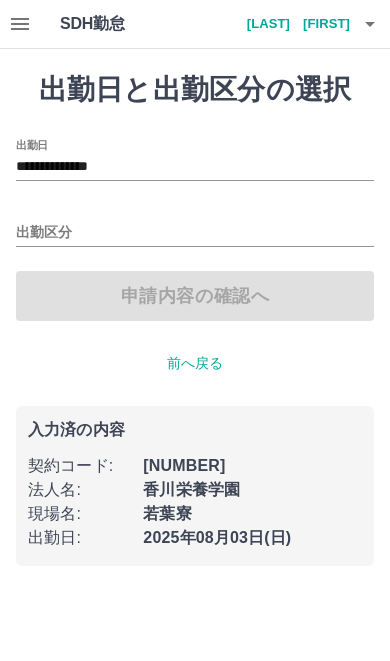 click on "出勤区分" at bounding box center [195, 233] 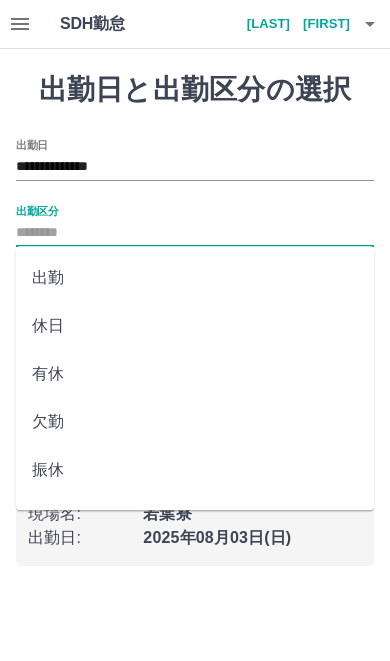click on "出勤" at bounding box center [195, 278] 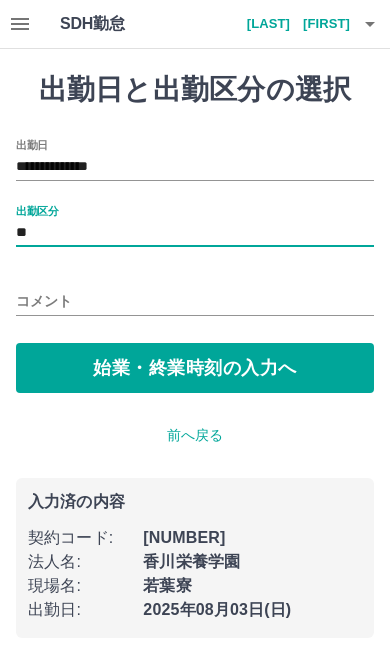 click on "始業・終業時刻の入力へ" at bounding box center [195, 368] 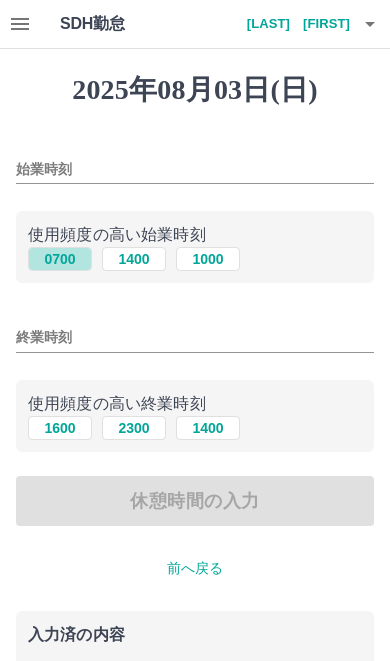 click on "0700" at bounding box center (60, 259) 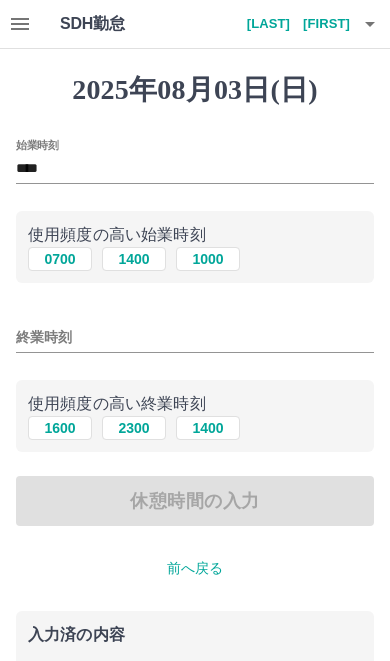 click on "1600" at bounding box center (60, 428) 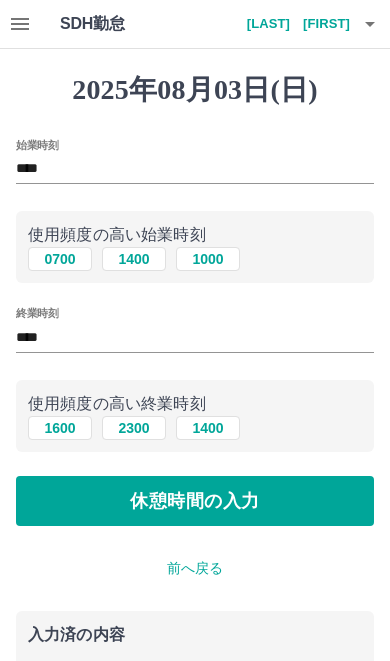 click on "休憩時間の入力" at bounding box center (195, 501) 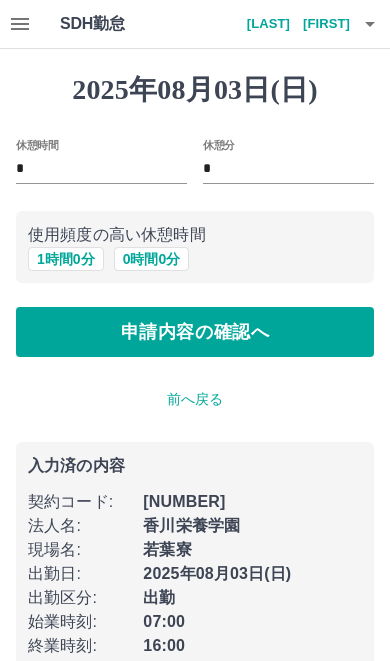 click on "1 時間 0 分" at bounding box center [66, 259] 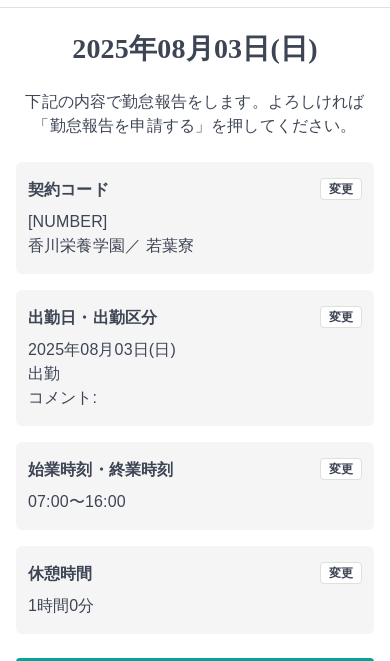 scroll, scrollTop: 111, scrollLeft: 0, axis: vertical 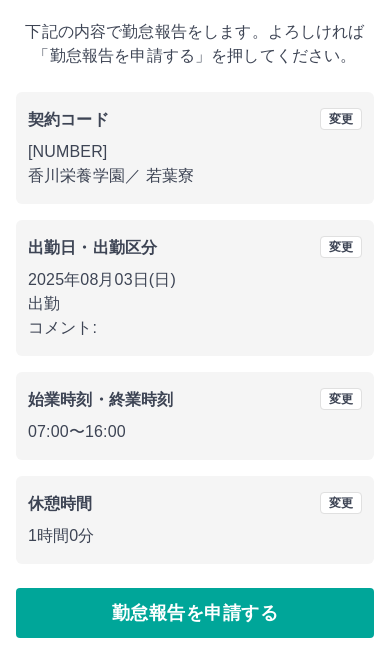 click on "勤怠報告を申請する" at bounding box center (195, 613) 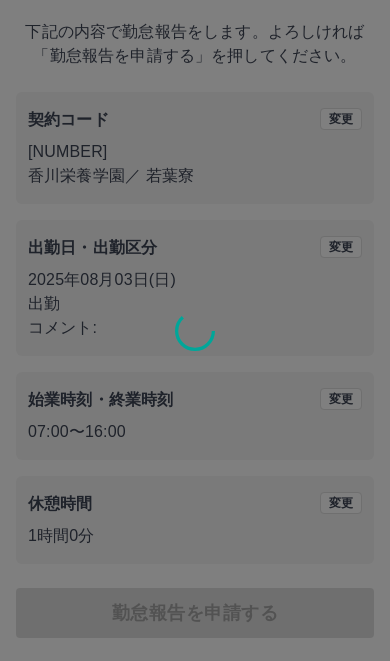click at bounding box center (195, 330) 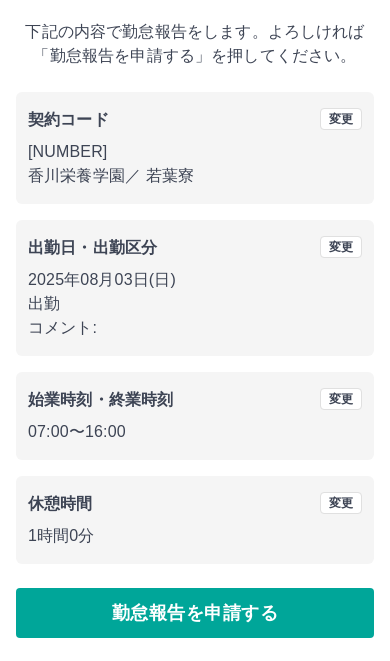 scroll, scrollTop: 0, scrollLeft: 0, axis: both 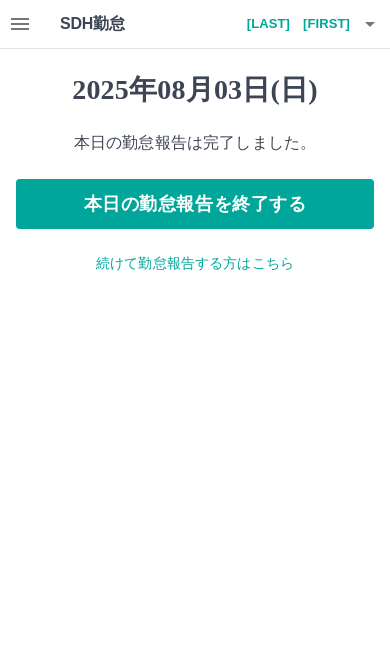click 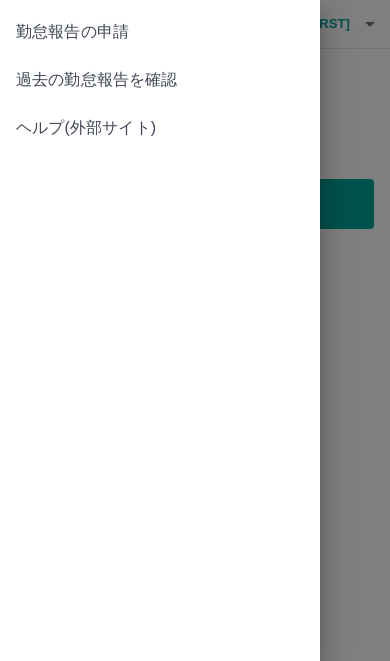 click on "過去の勤怠報告を確認" at bounding box center (160, 80) 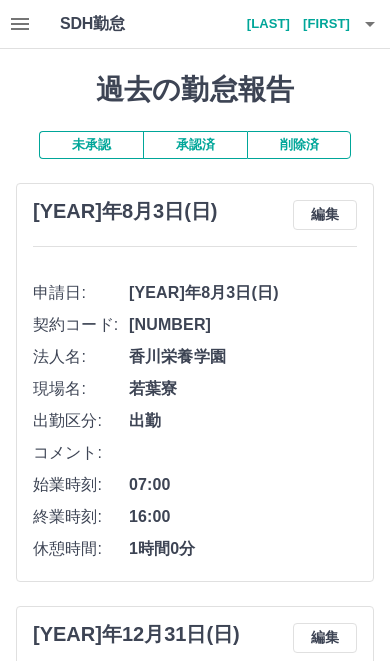 click on "未承認" at bounding box center [91, 145] 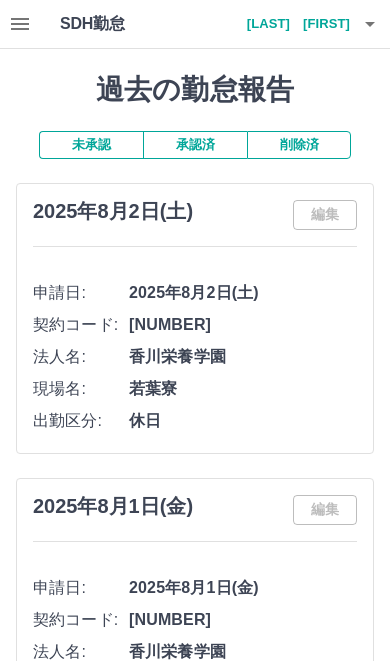 click on "未承認" at bounding box center [91, 145] 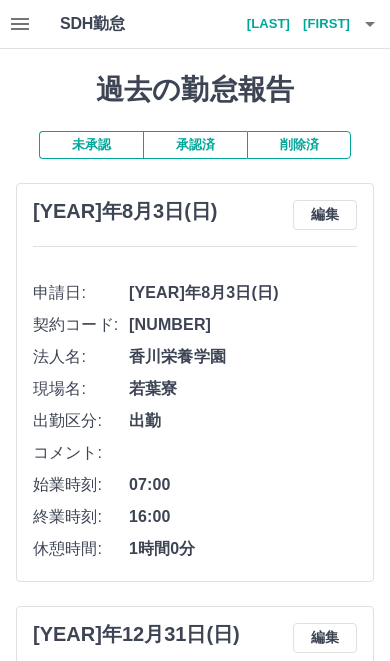 click on "編集" at bounding box center (325, 215) 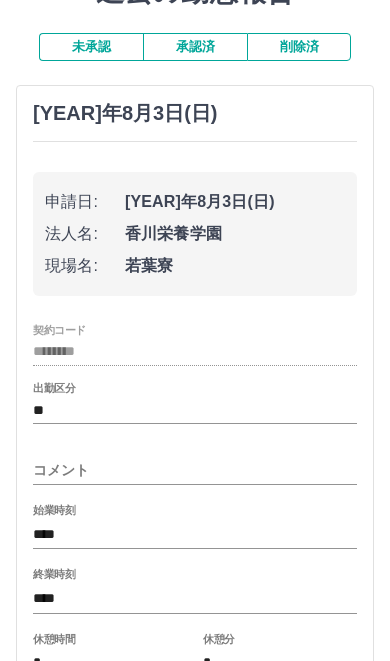 click on "****" at bounding box center (195, 534) 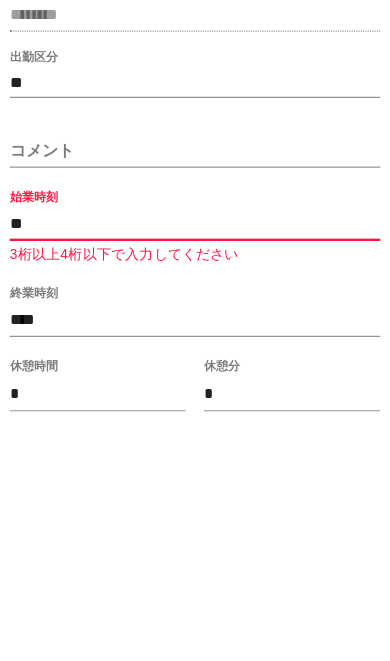 type on "*" 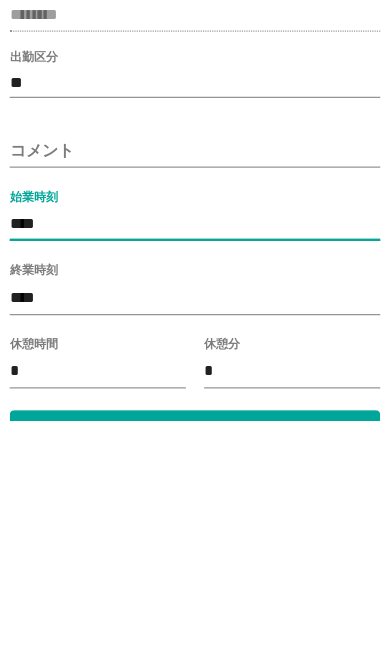 type on "****" 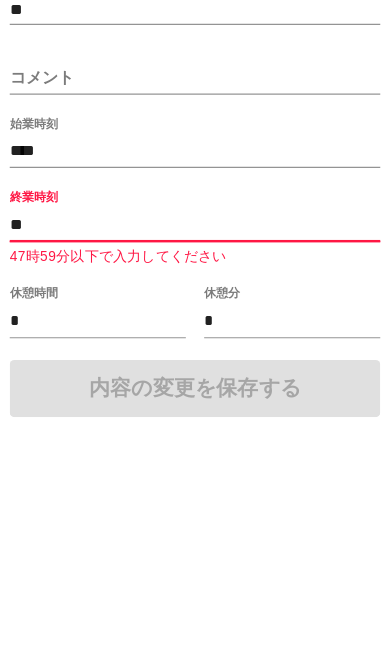 type on "*" 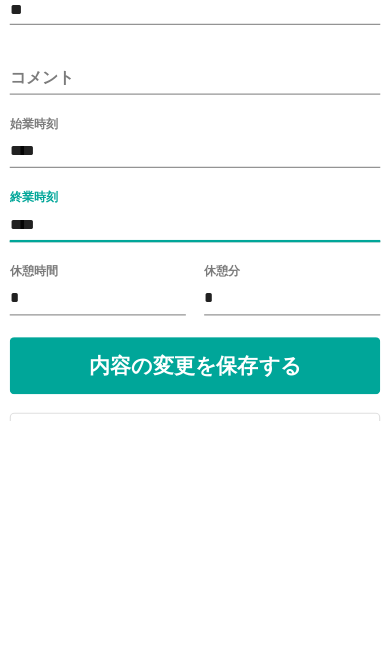 type on "****" 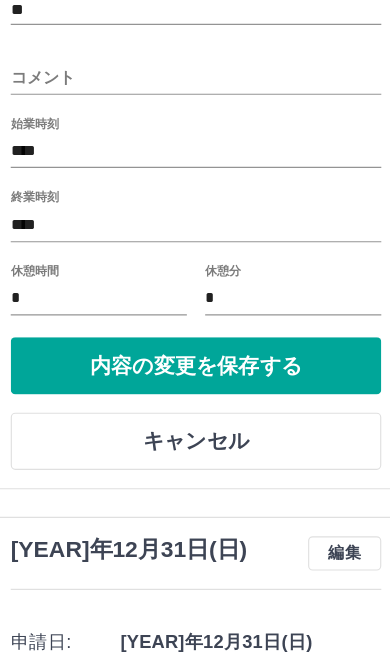 click on "内容の変更を保存する" at bounding box center [195, 320] 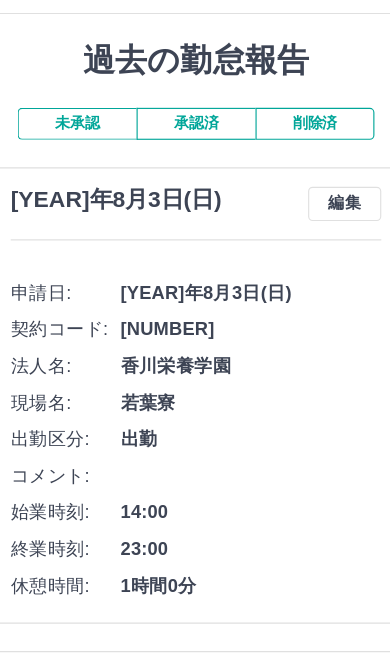 scroll, scrollTop: 42, scrollLeft: 0, axis: vertical 